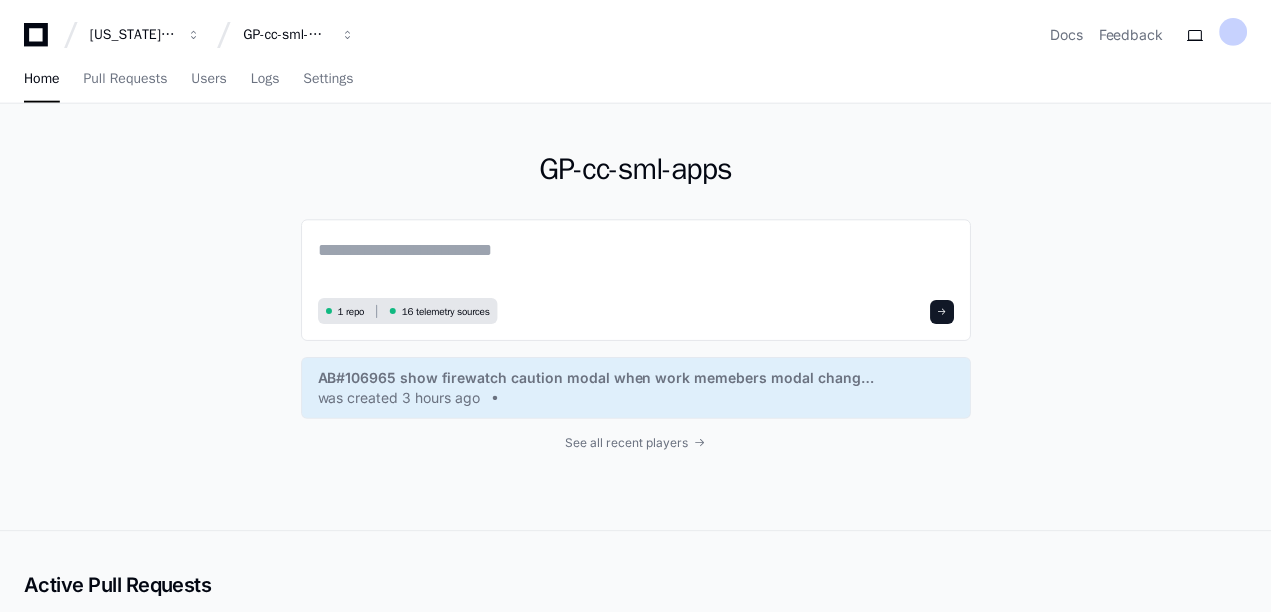 scroll, scrollTop: 0, scrollLeft: 0, axis: both 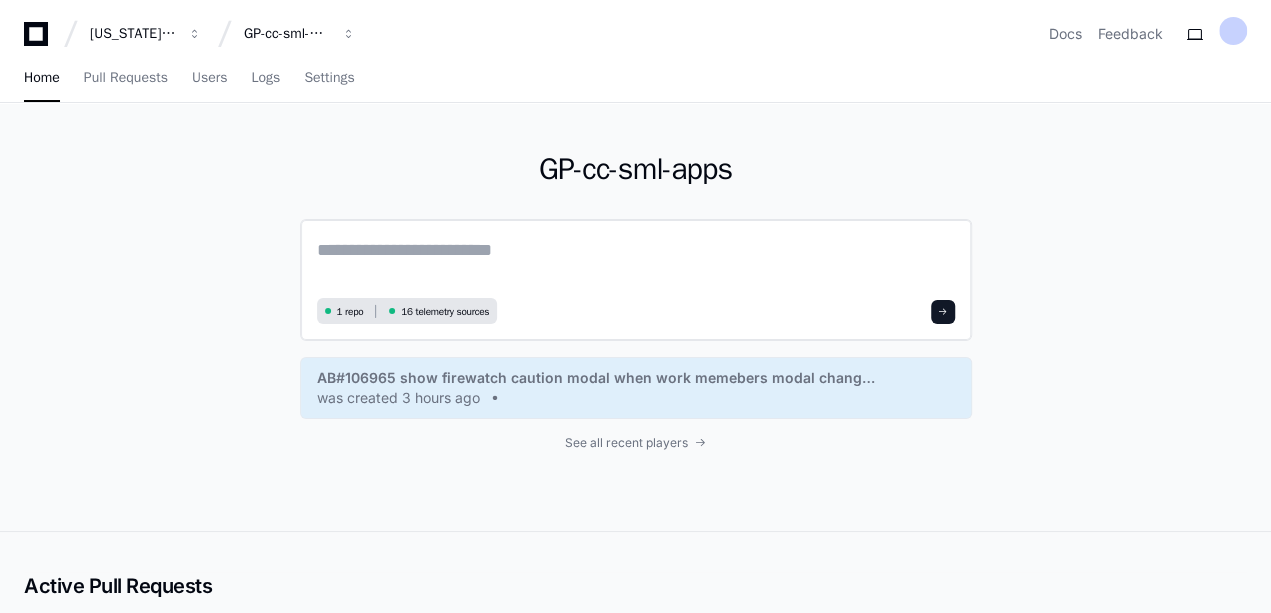 click 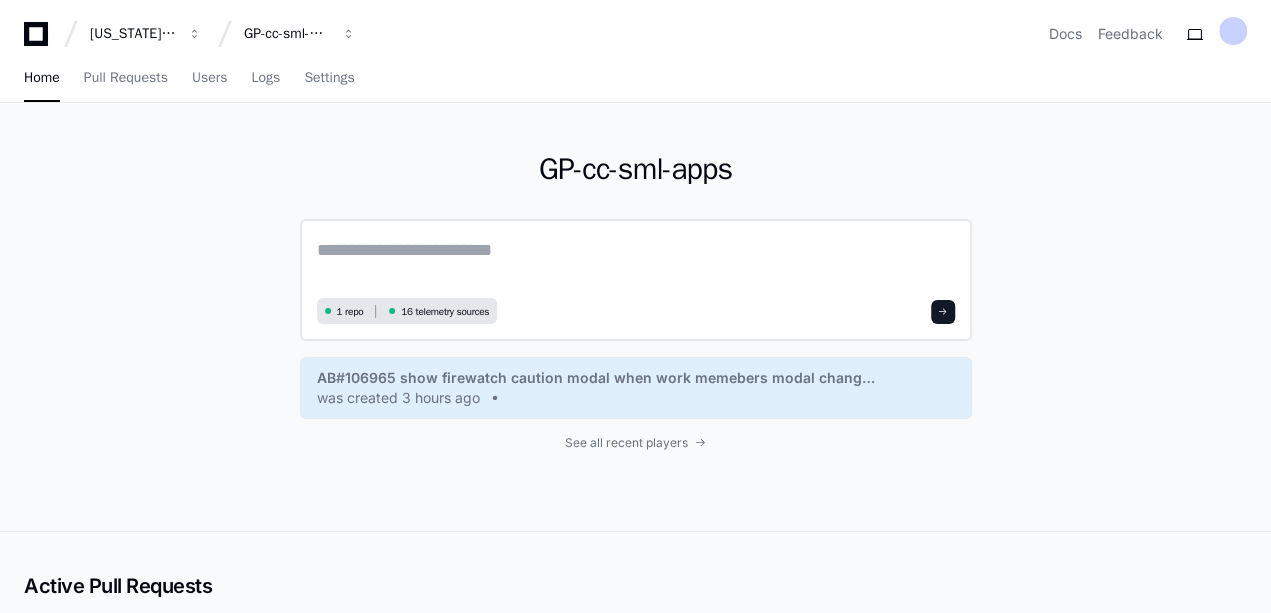 click 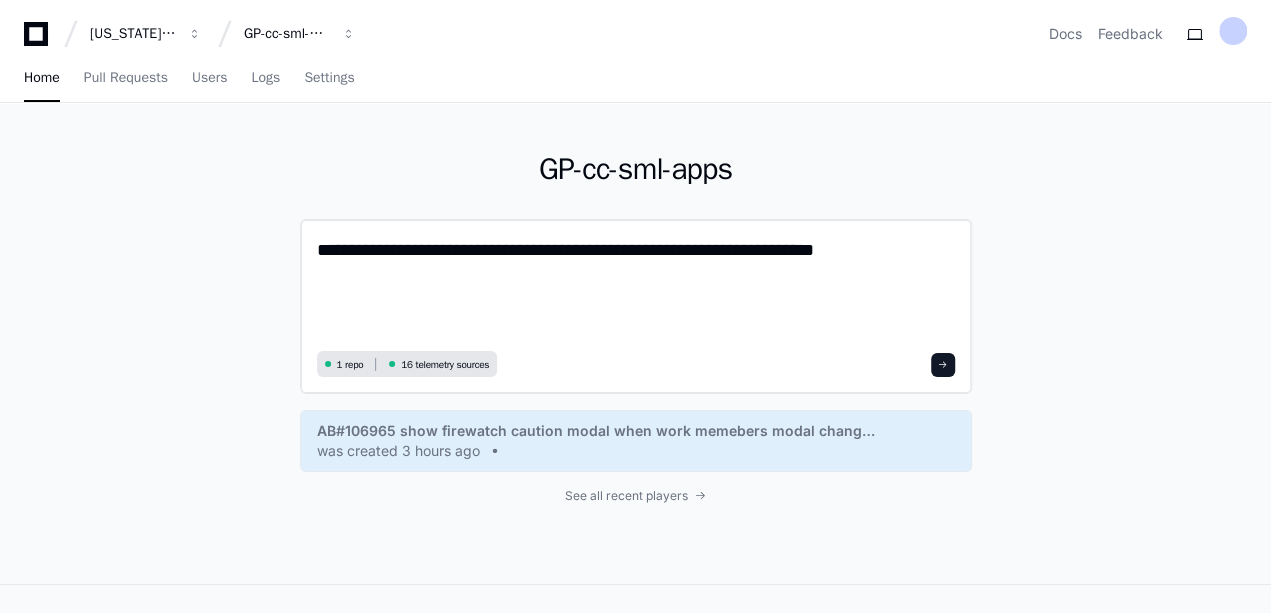 scroll, scrollTop: 0, scrollLeft: 0, axis: both 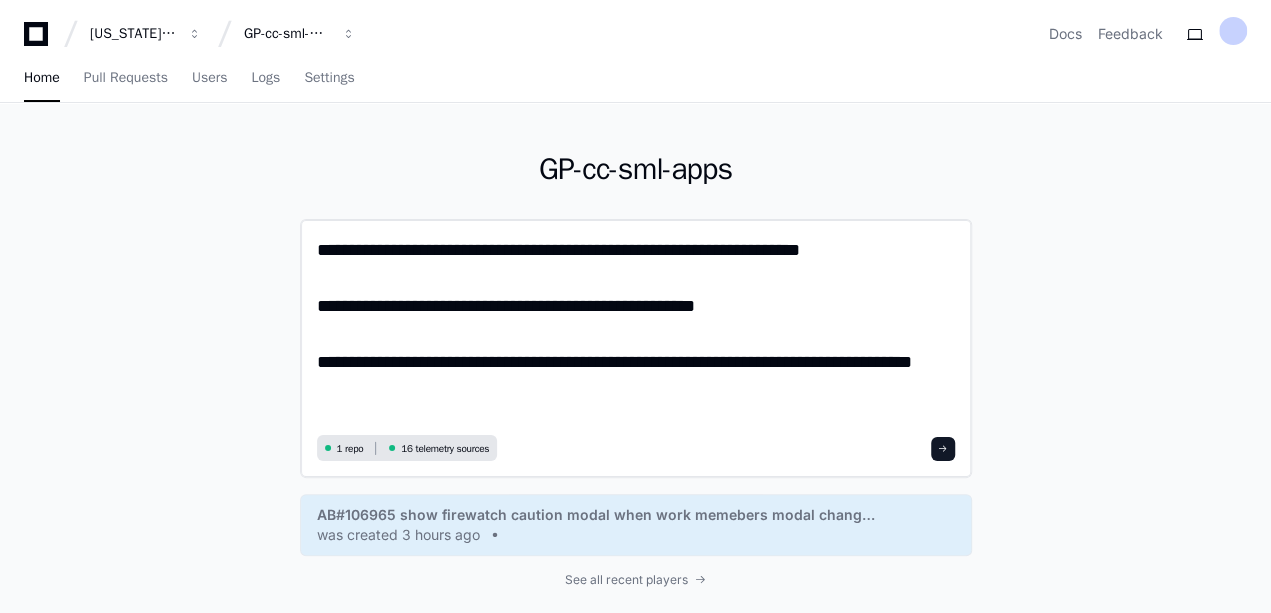 type on "**********" 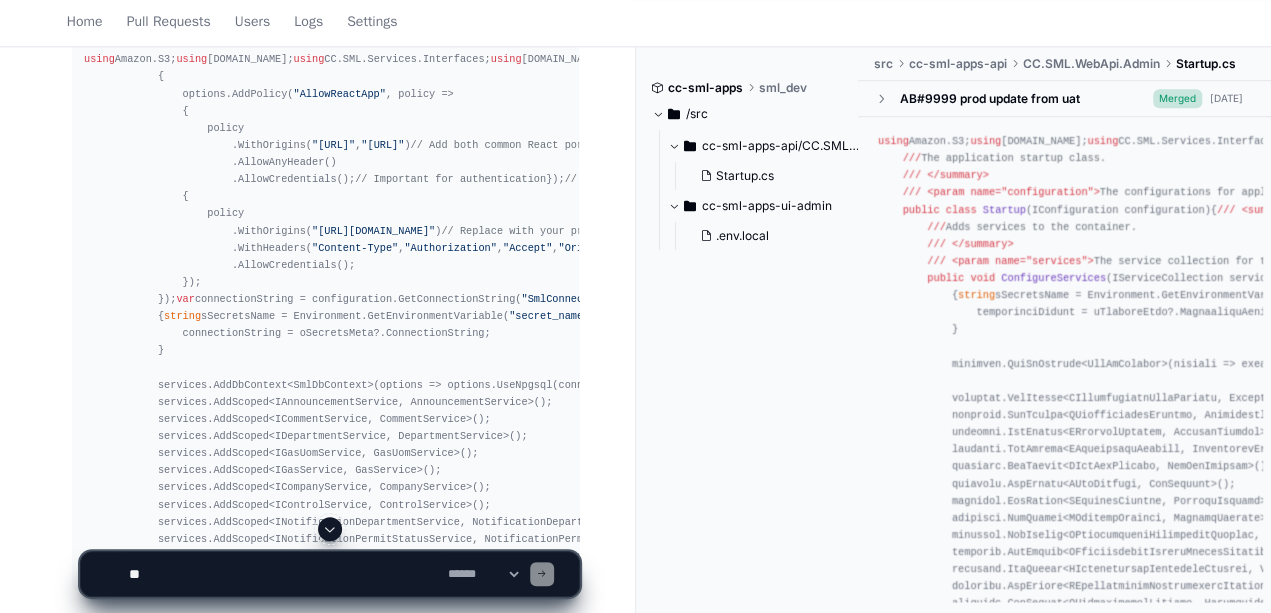 scroll, scrollTop: 990, scrollLeft: 0, axis: vertical 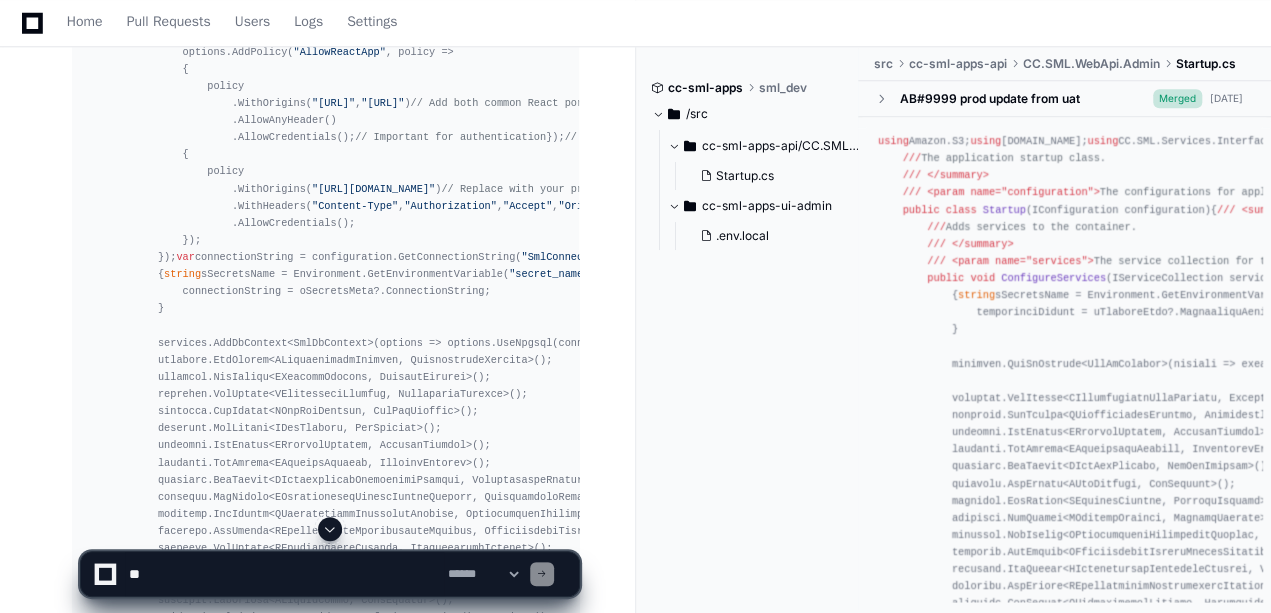 click 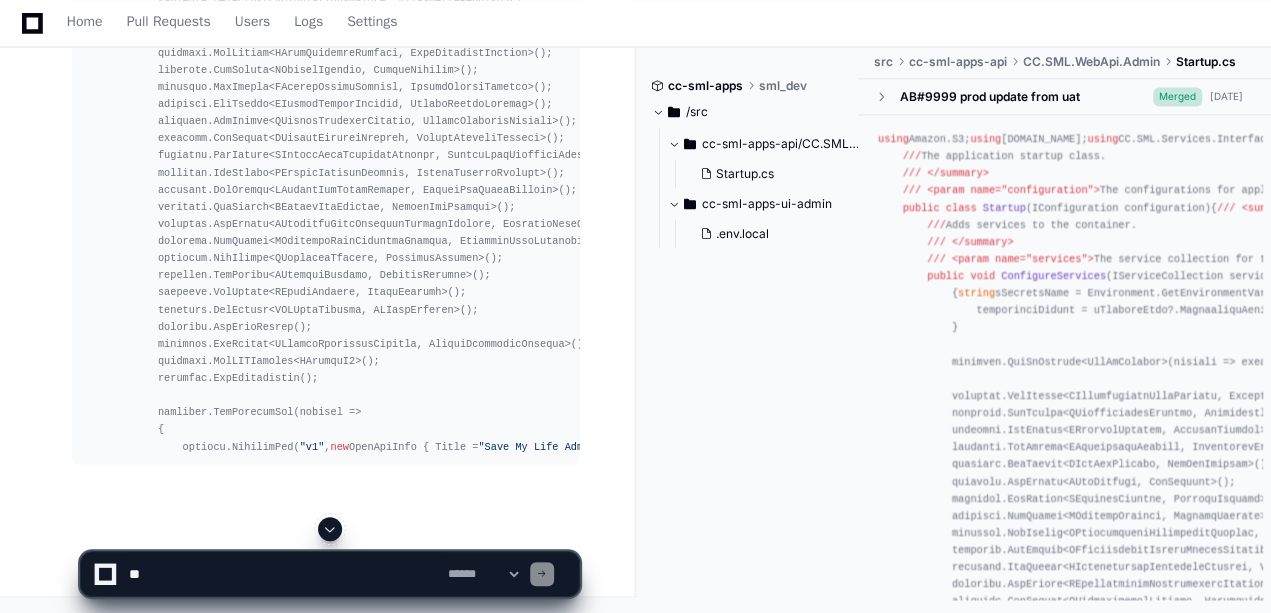 scroll, scrollTop: 2144, scrollLeft: 0, axis: vertical 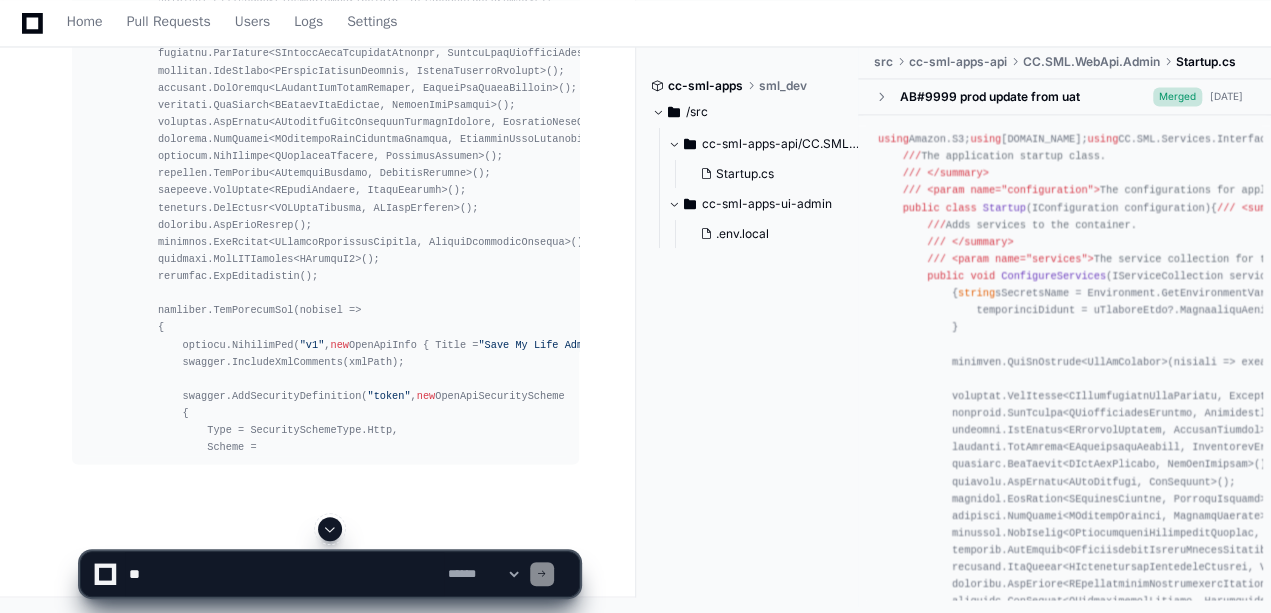 click 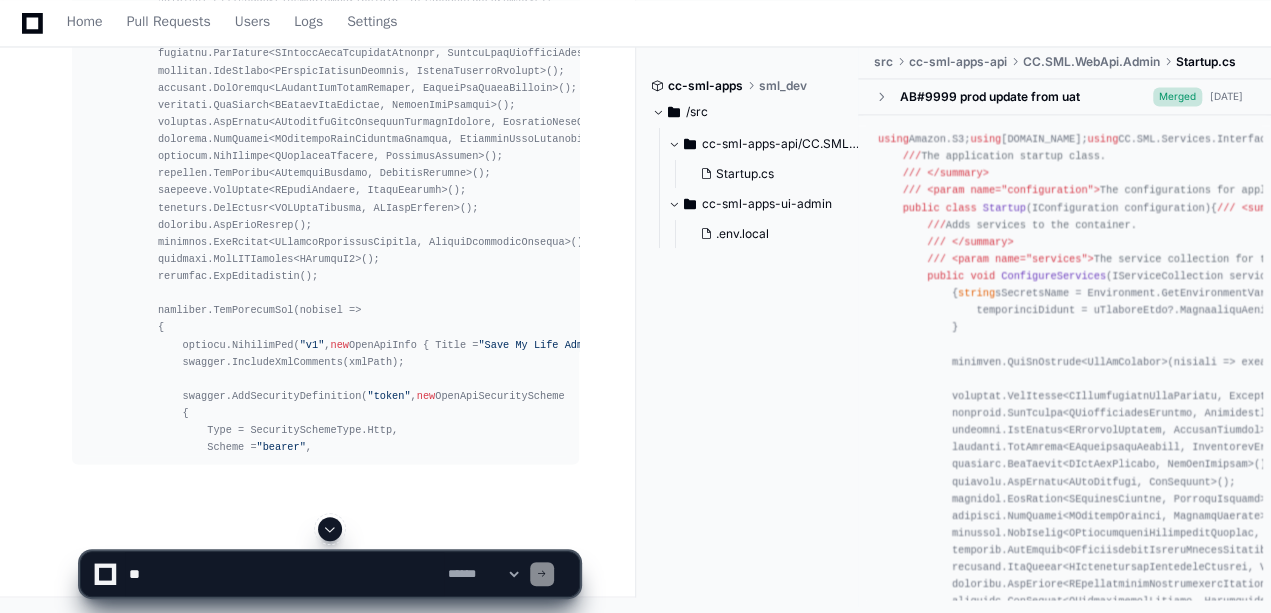 scroll, scrollTop: 2281, scrollLeft: 0, axis: vertical 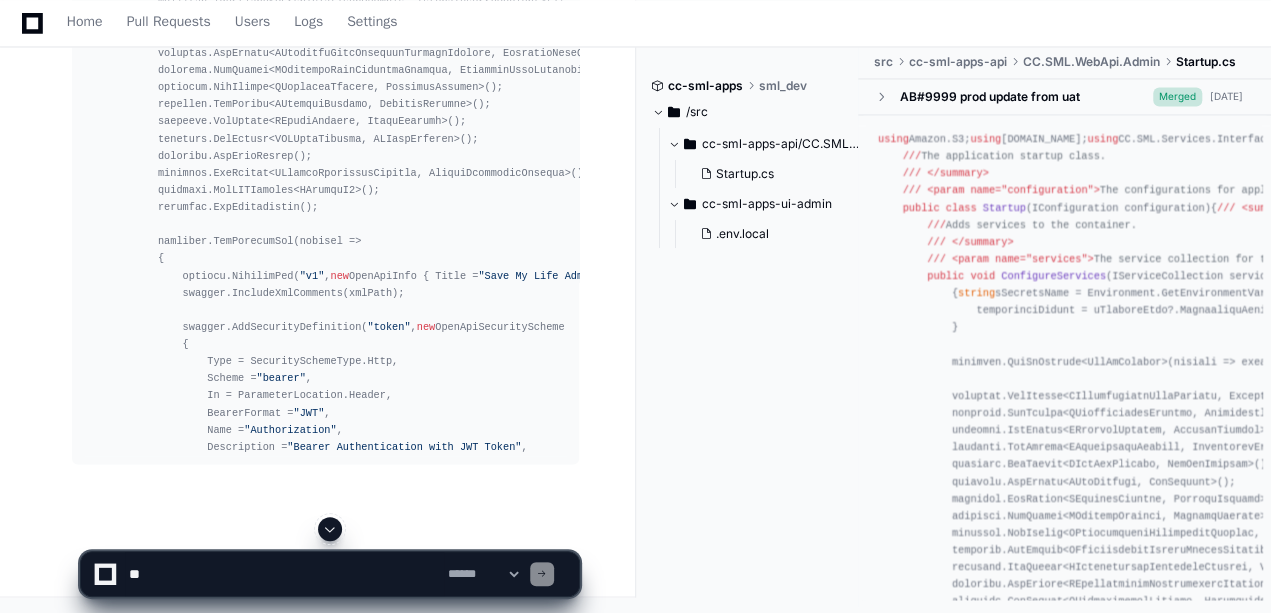 click 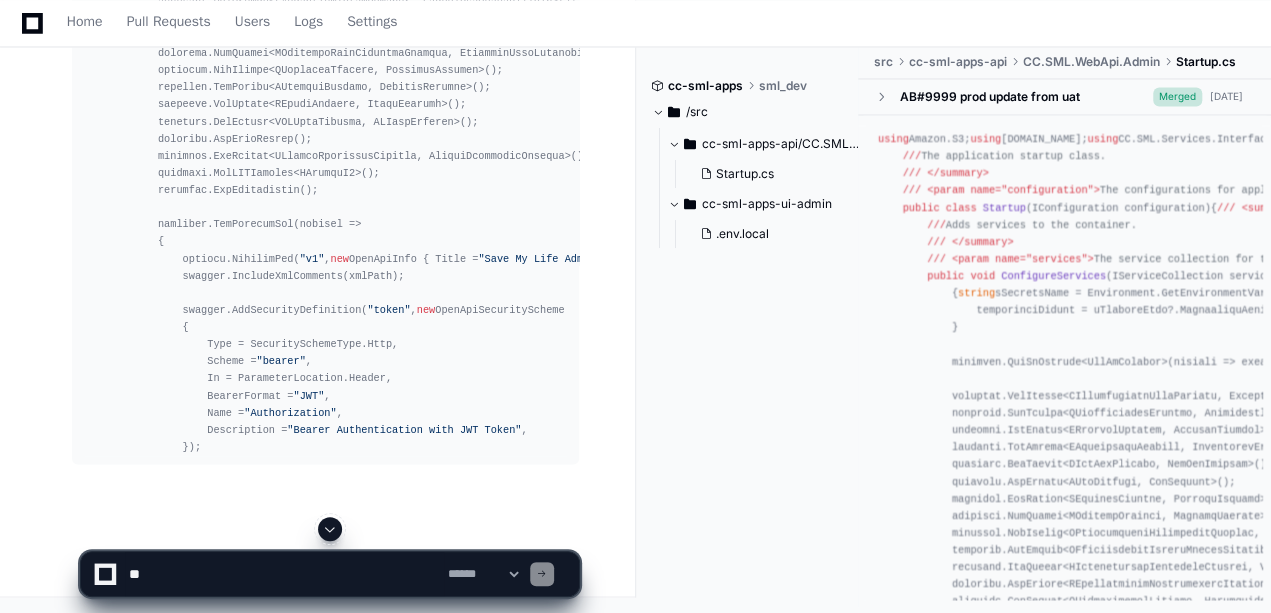 scroll, scrollTop: 2367, scrollLeft: 0, axis: vertical 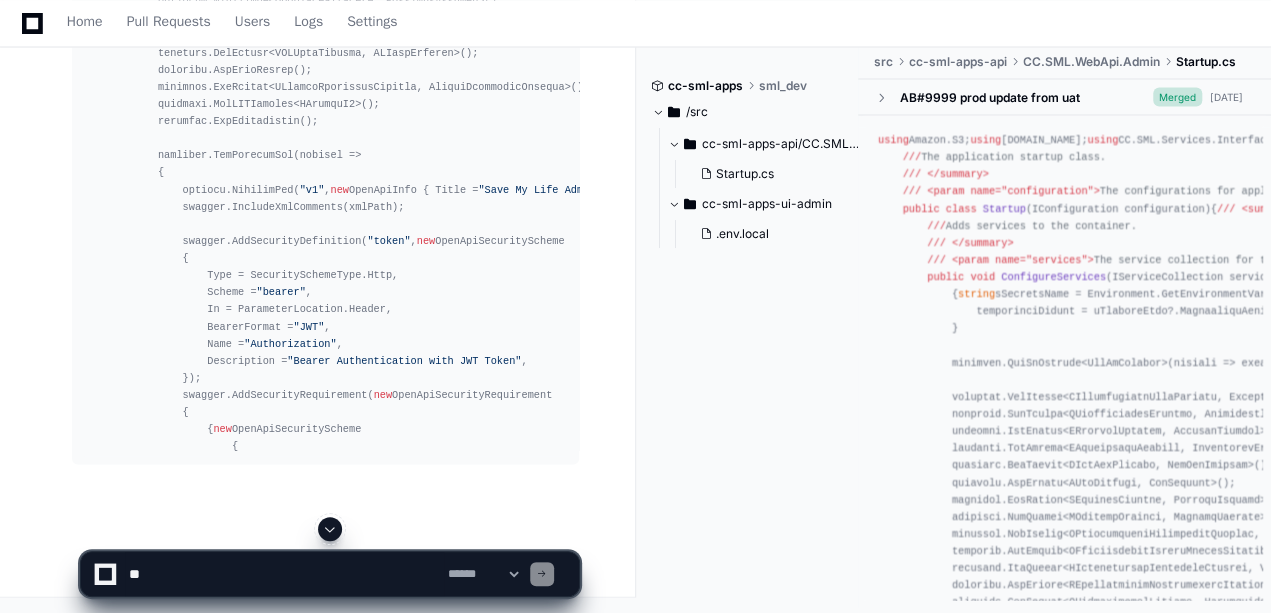 click 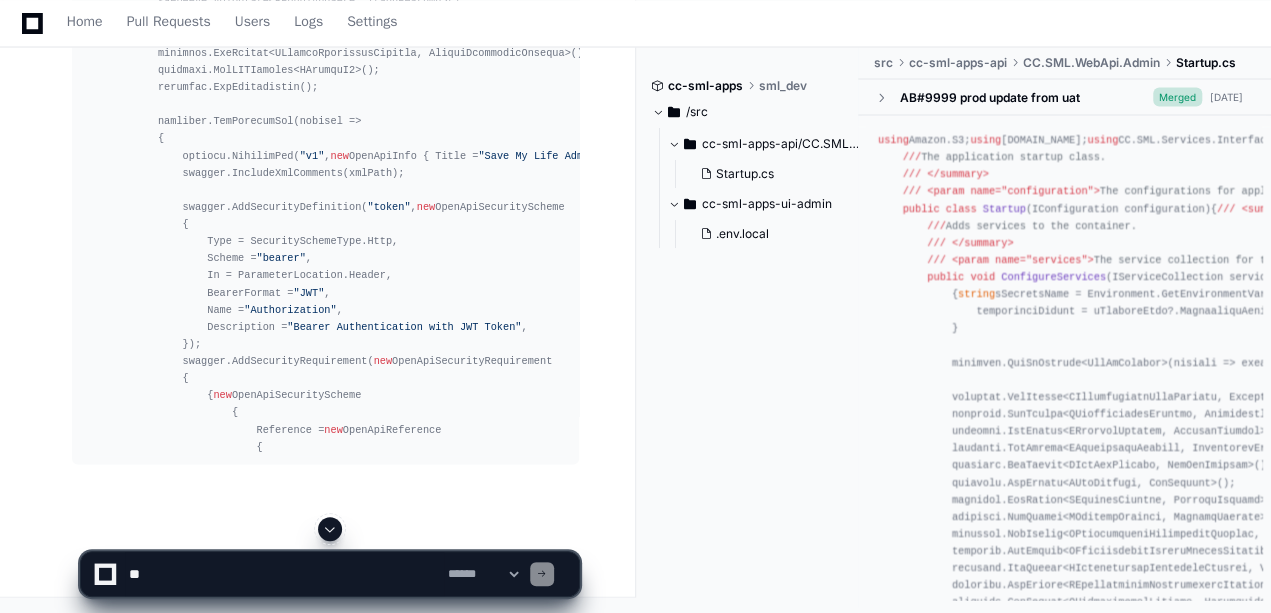 click 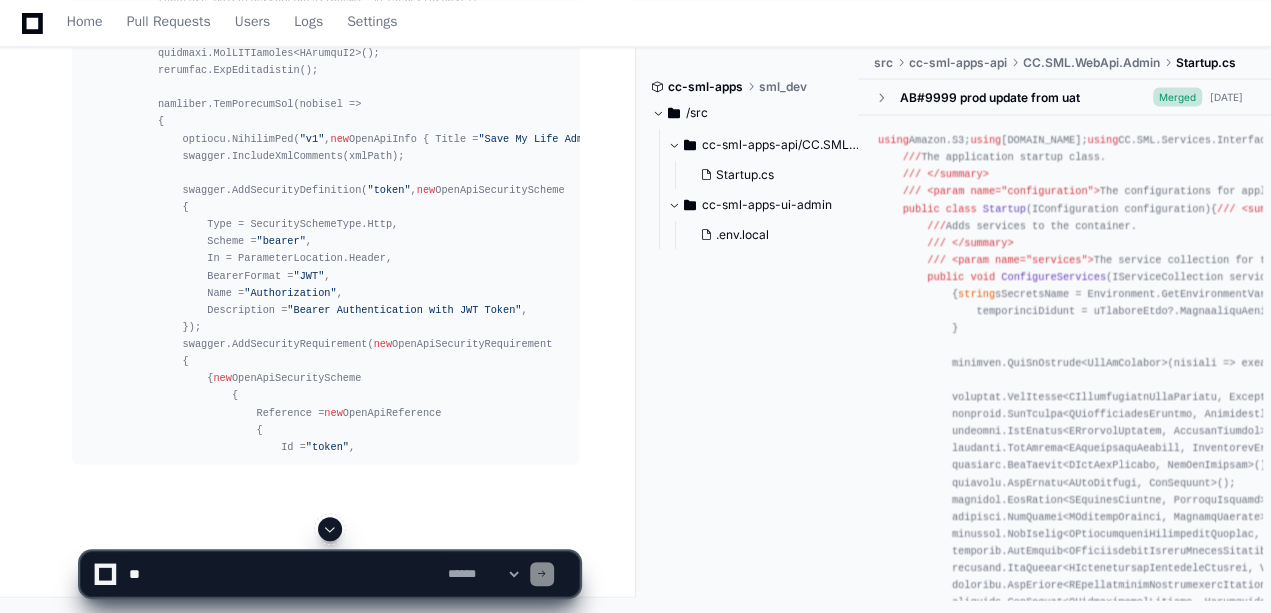 click 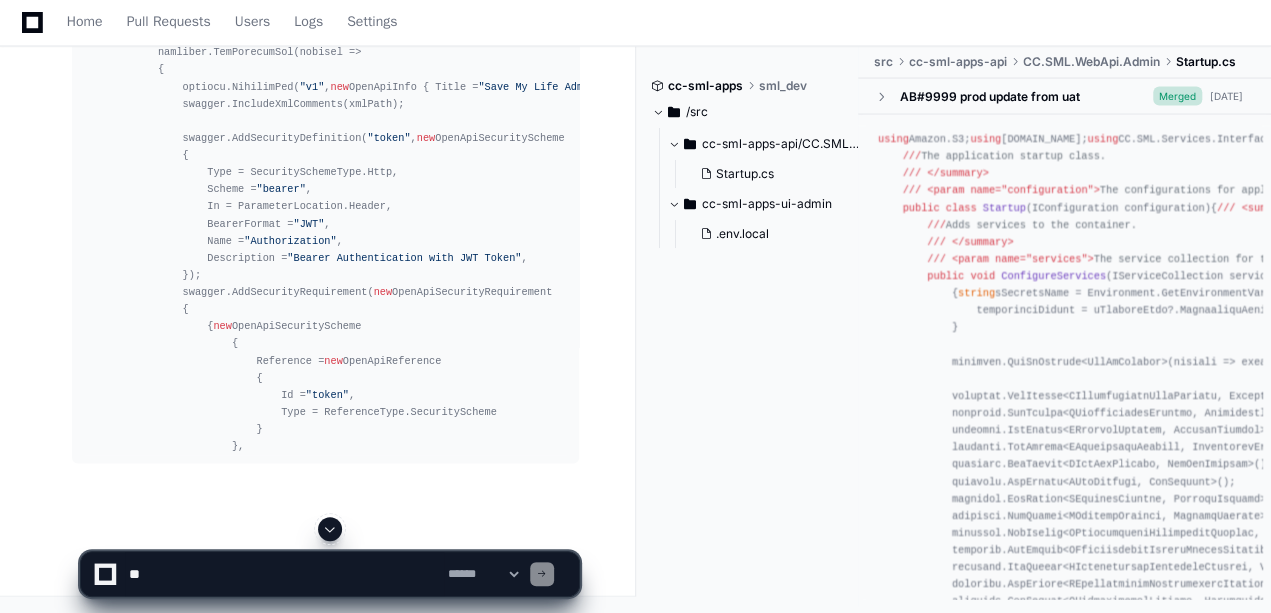 click 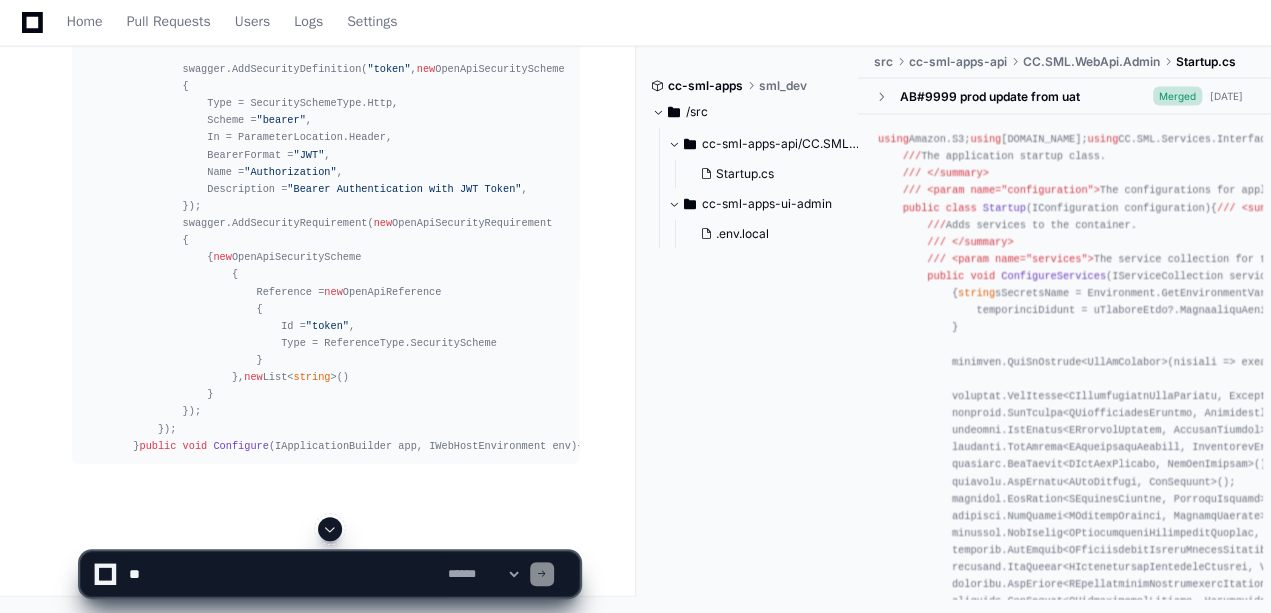 click 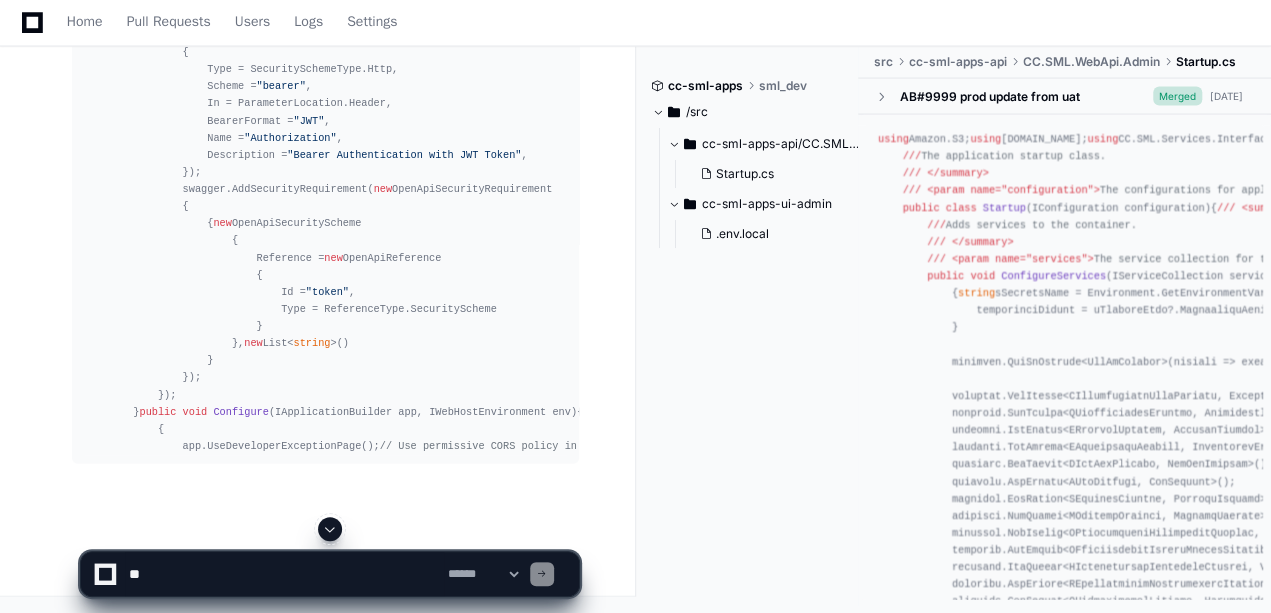 click 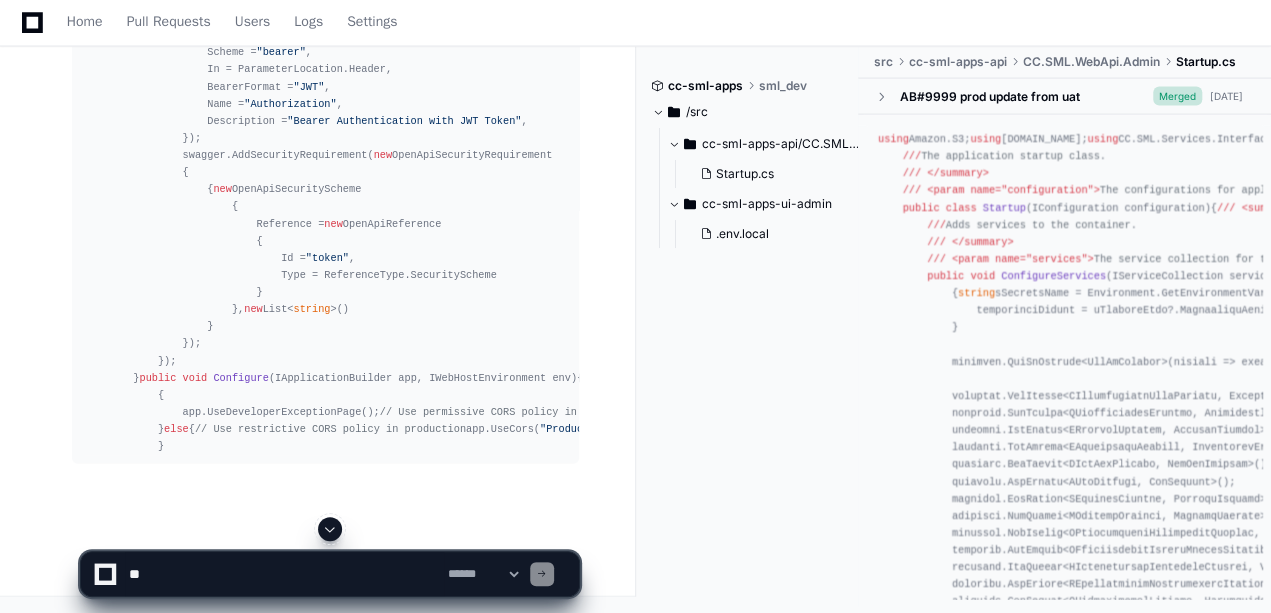 click 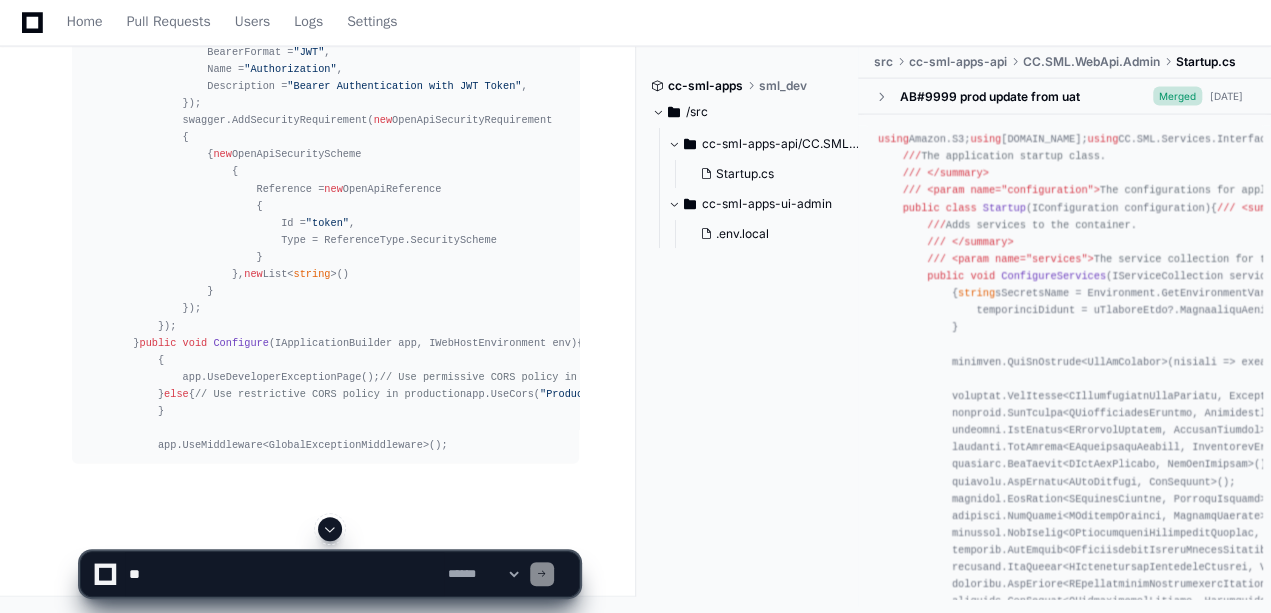 scroll, scrollTop: 2915, scrollLeft: 0, axis: vertical 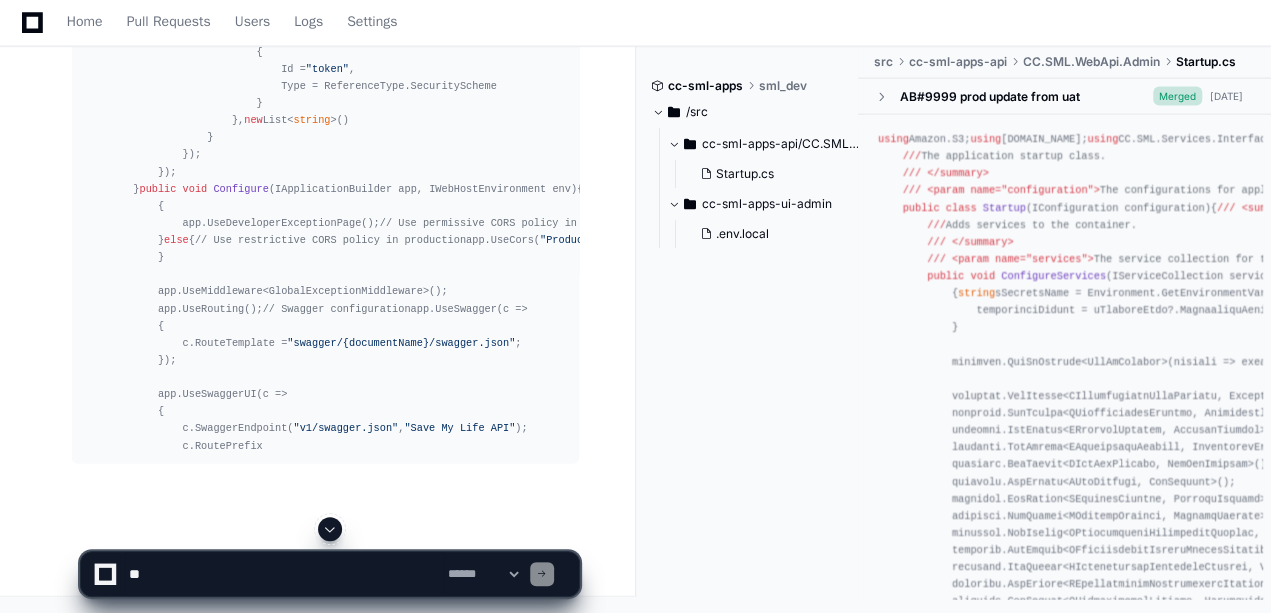 click 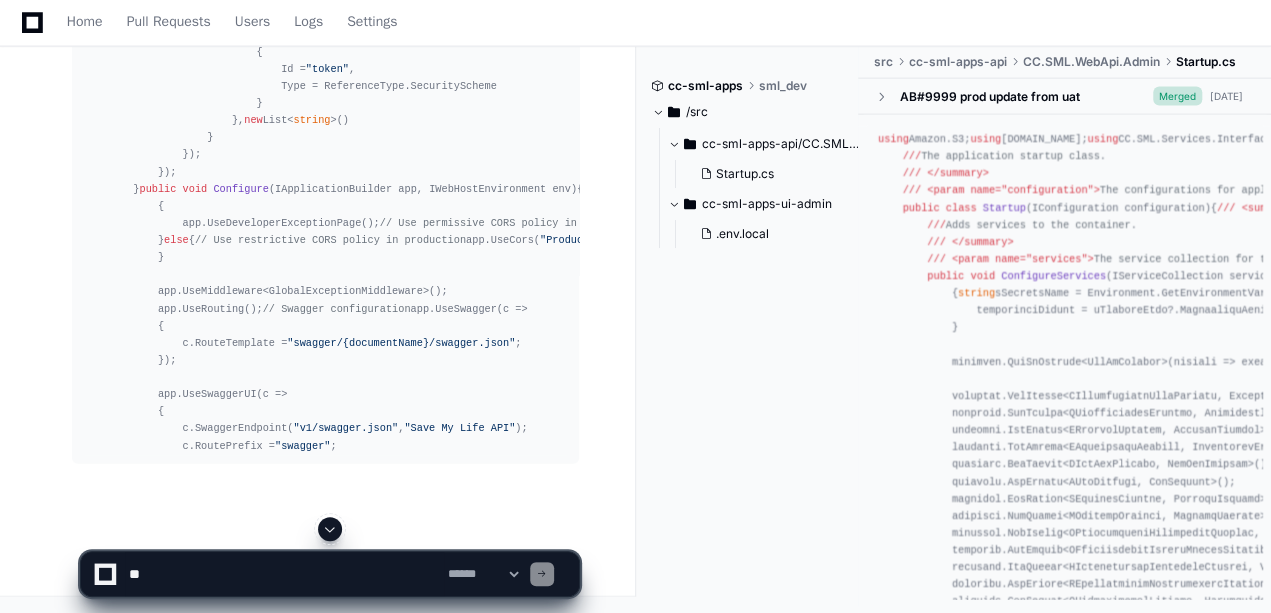 scroll, scrollTop: 3121, scrollLeft: 0, axis: vertical 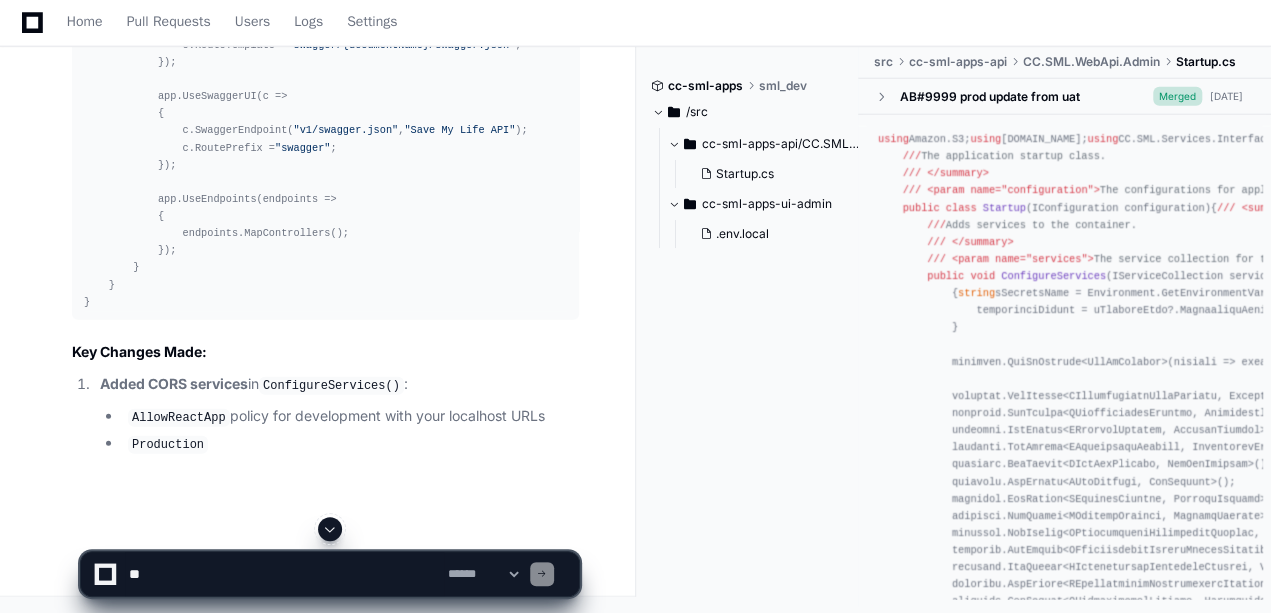 click 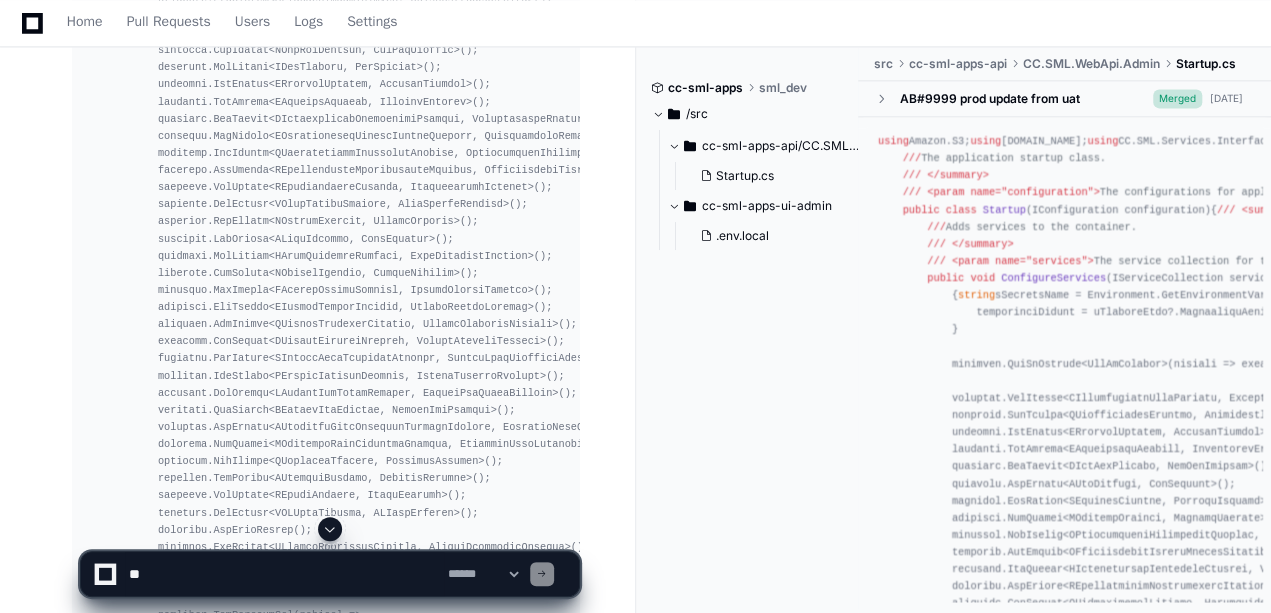 scroll, scrollTop: 1128, scrollLeft: 0, axis: vertical 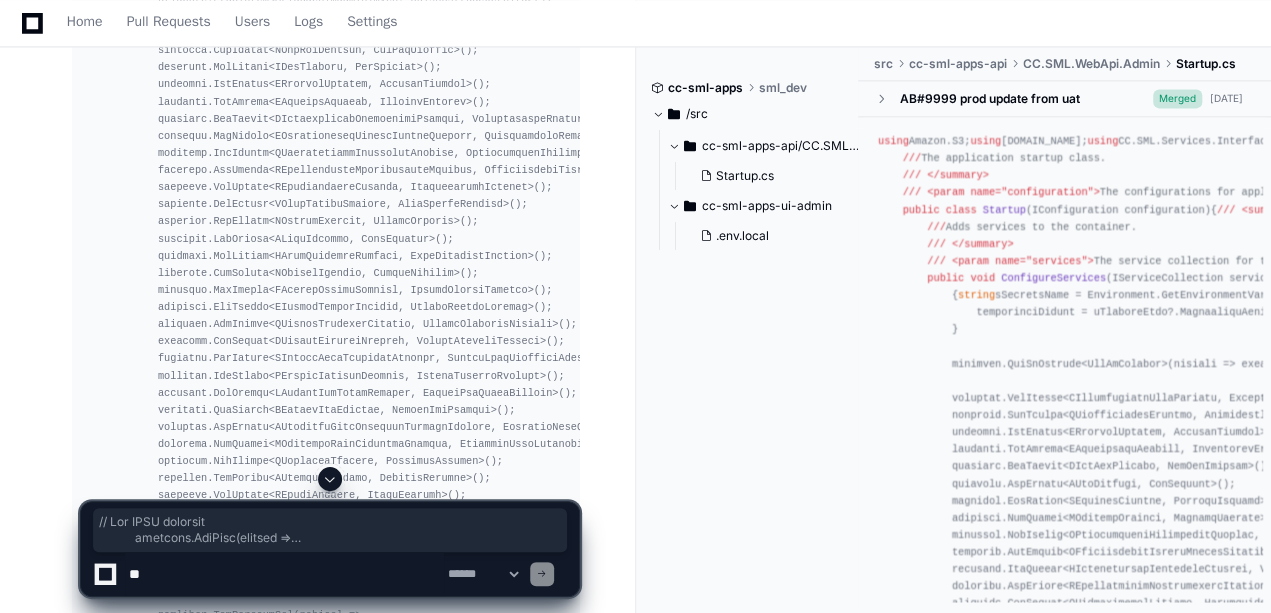 drag, startPoint x: 147, startPoint y: 196, endPoint x: 182, endPoint y: 334, distance: 142.36923 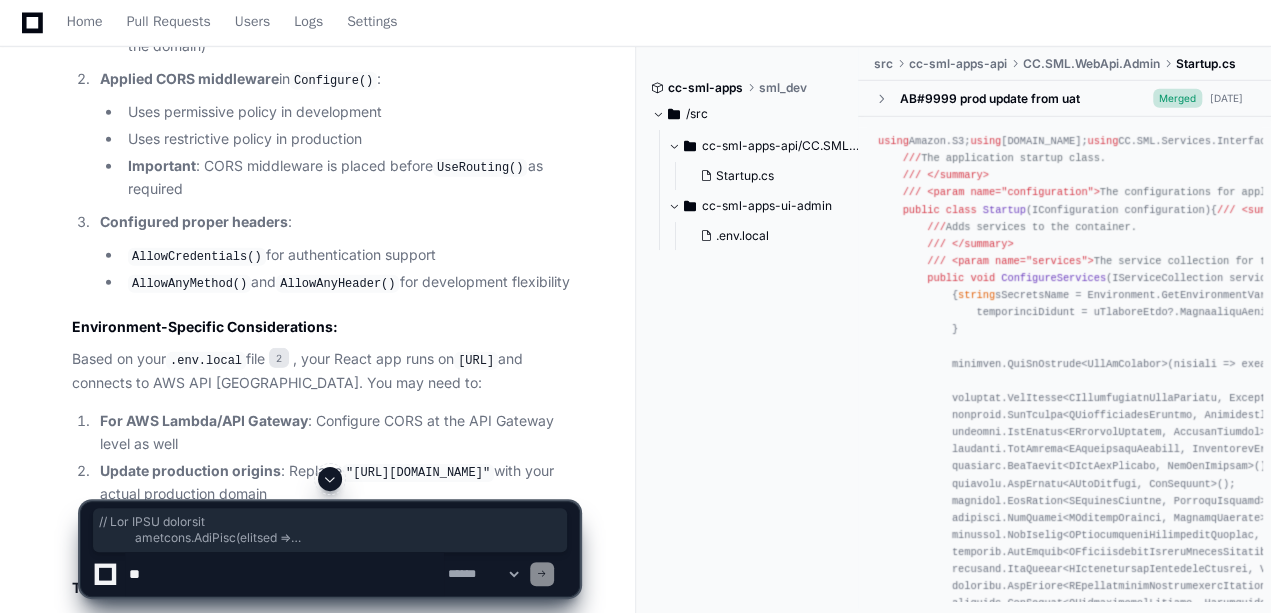 scroll, scrollTop: 2906, scrollLeft: 0, axis: vertical 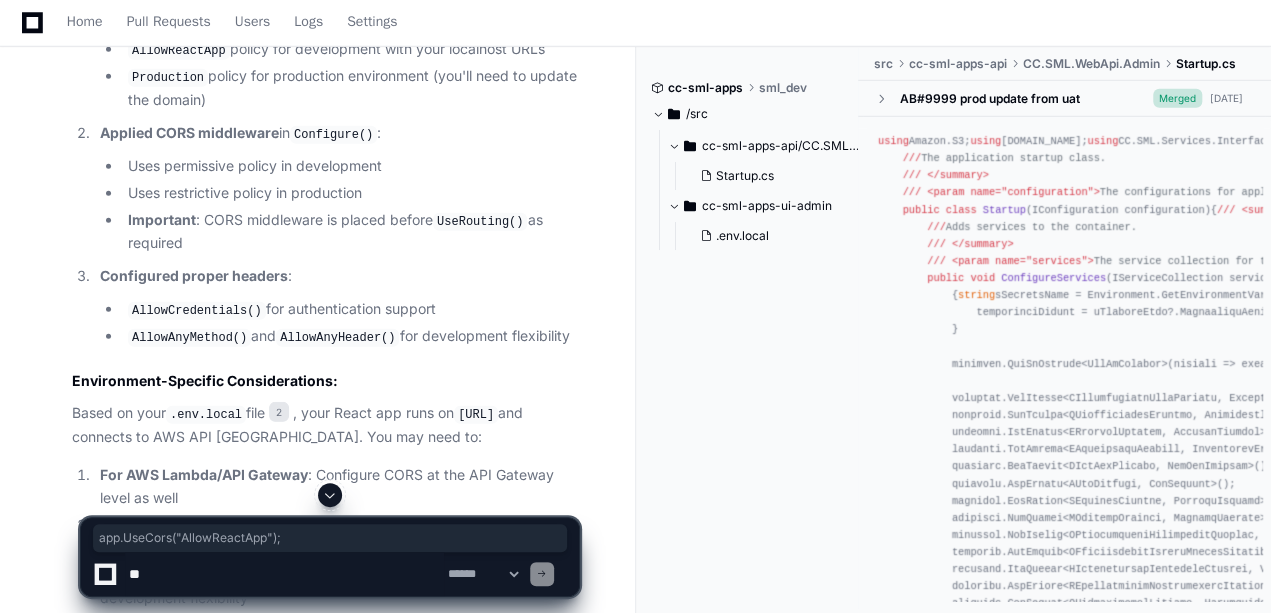 drag, startPoint x: 172, startPoint y: 318, endPoint x: 341, endPoint y: 320, distance: 169.01184 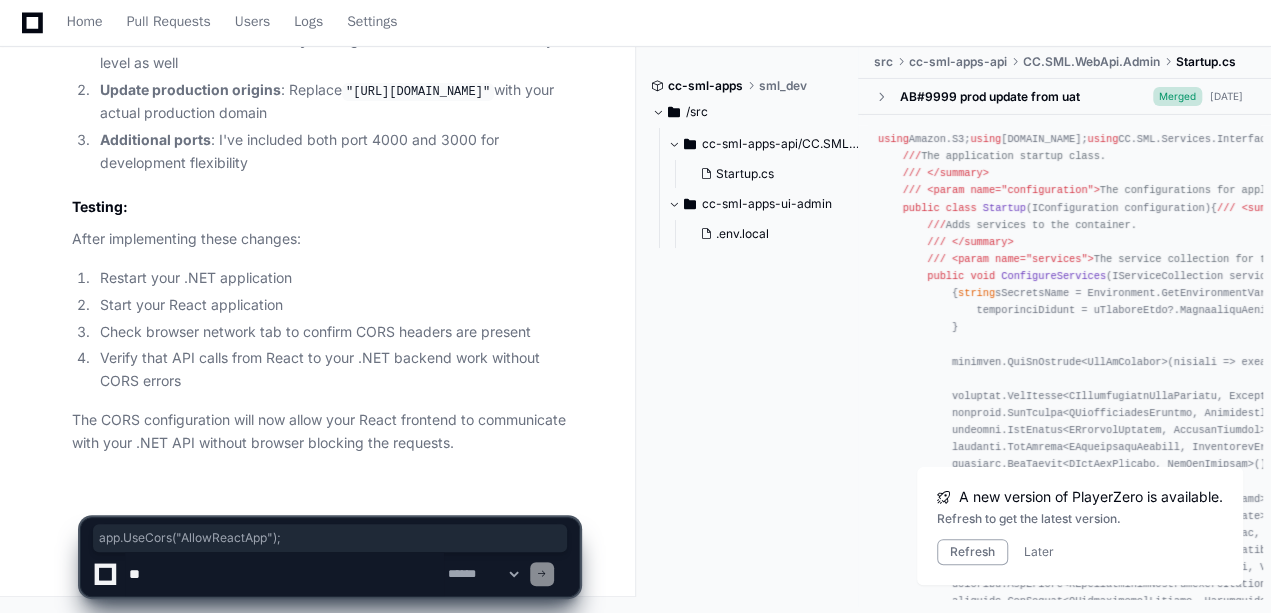 scroll, scrollTop: 4240, scrollLeft: 0, axis: vertical 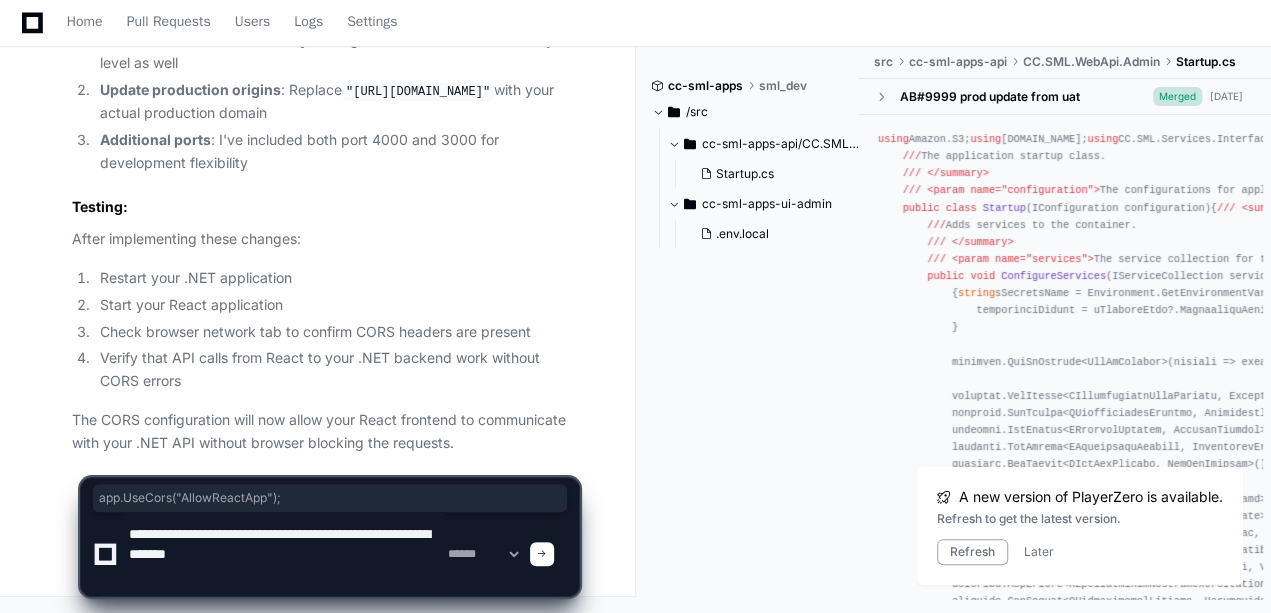 paste on "**********" 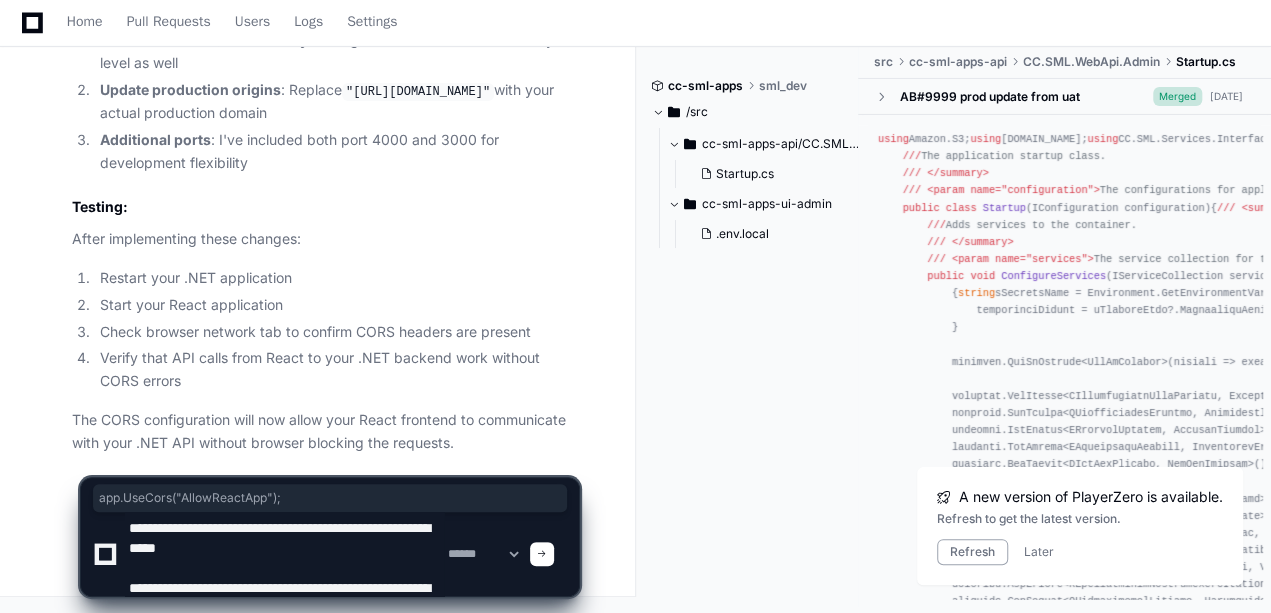 scroll, scrollTop: 46, scrollLeft: 0, axis: vertical 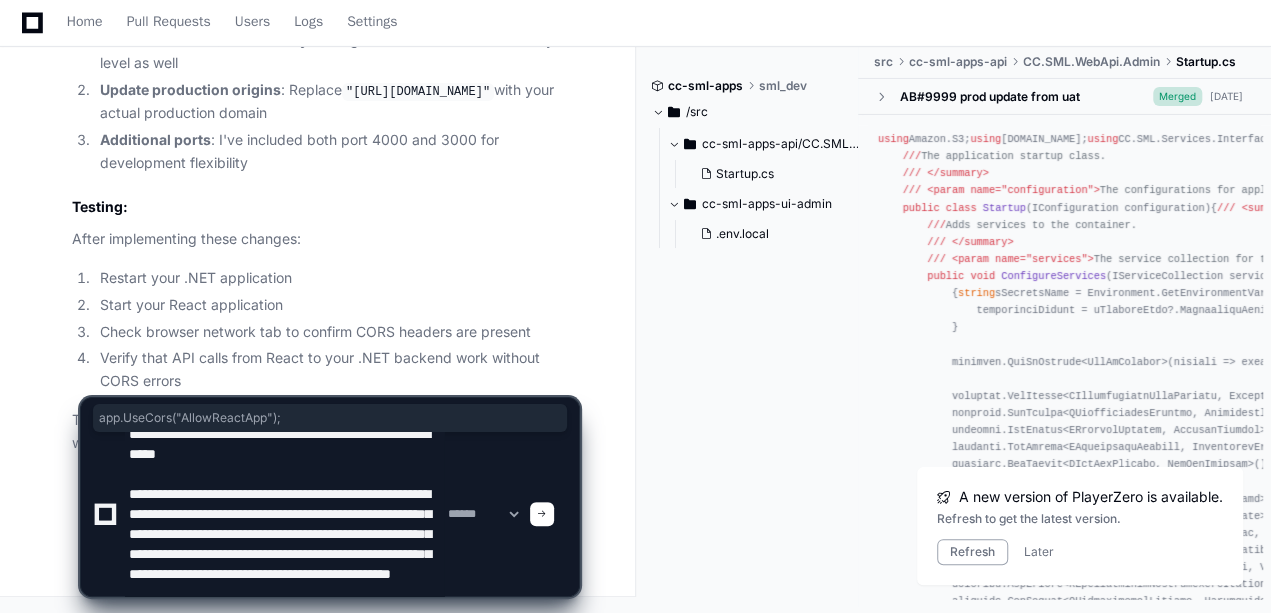 type 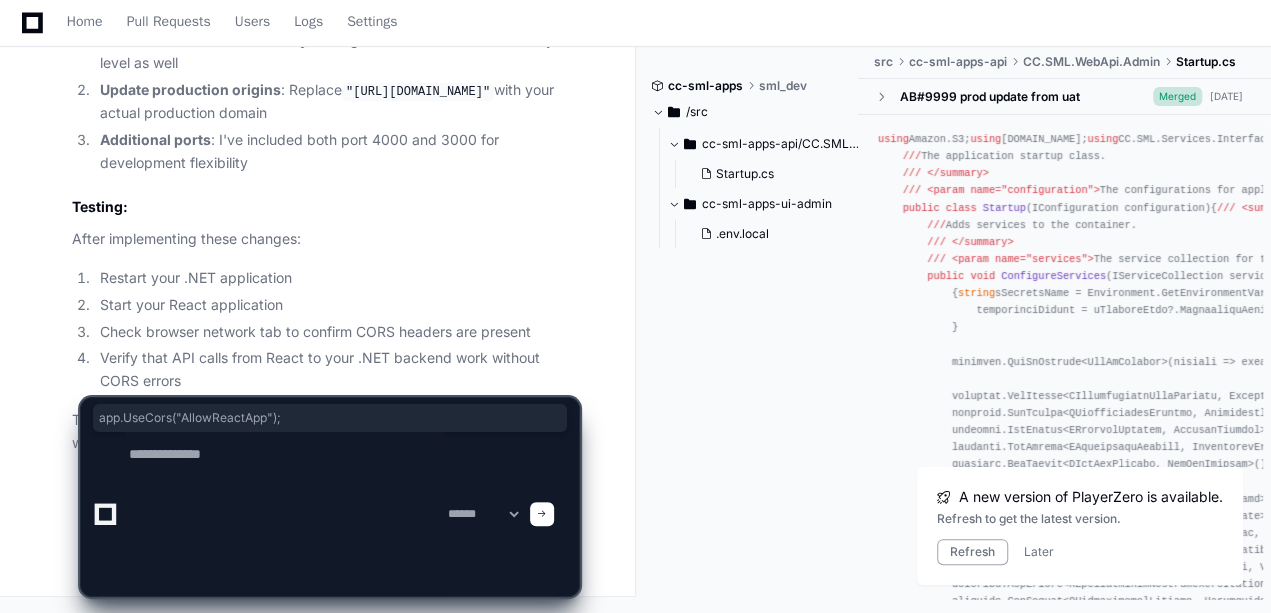 scroll, scrollTop: 0, scrollLeft: 0, axis: both 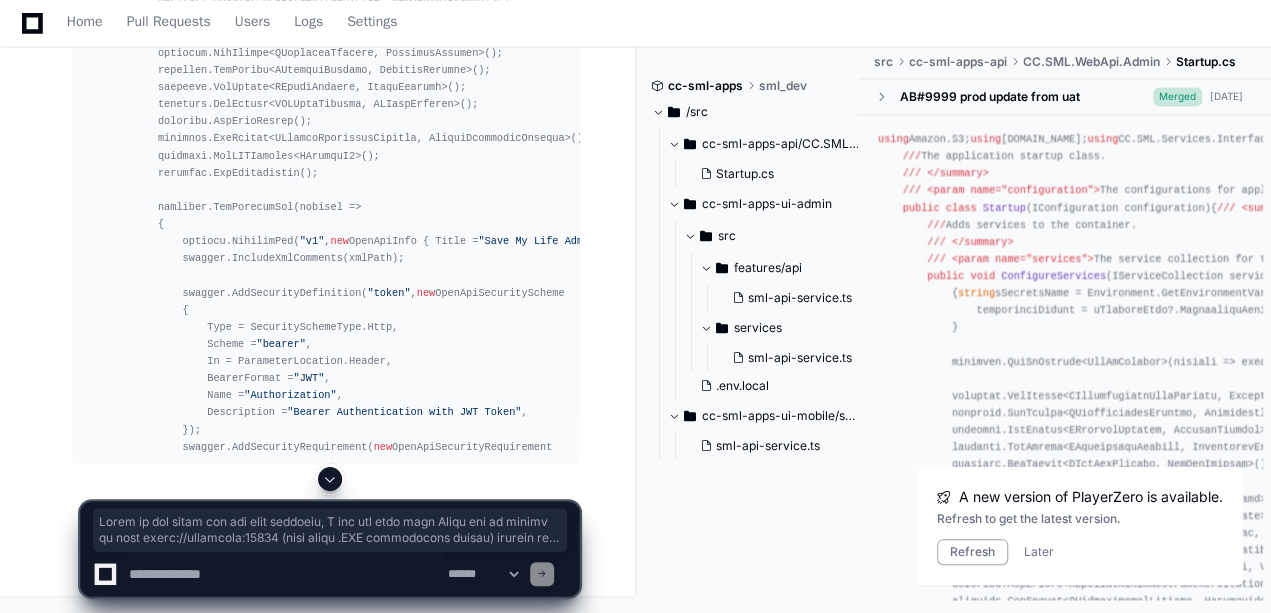click 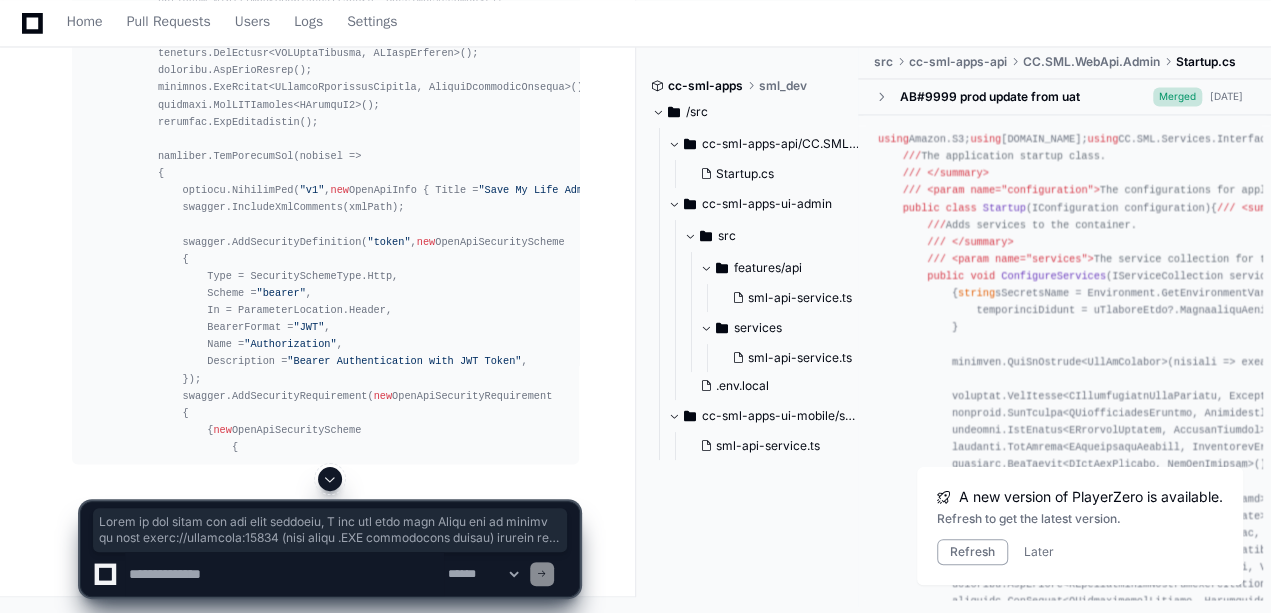 click 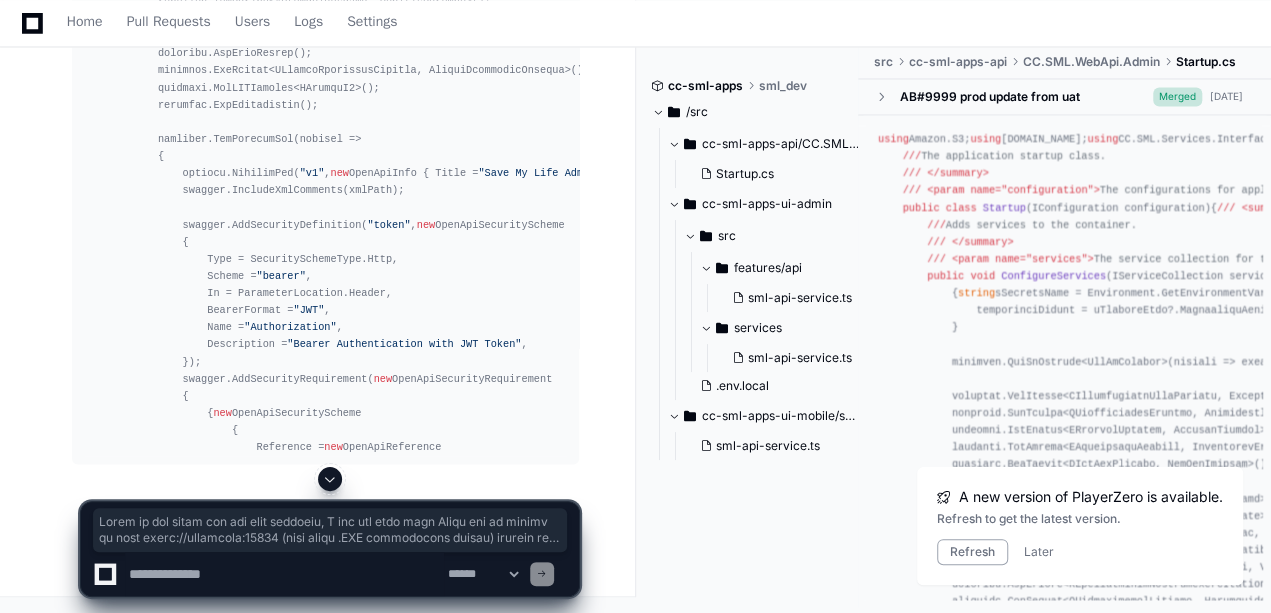 click 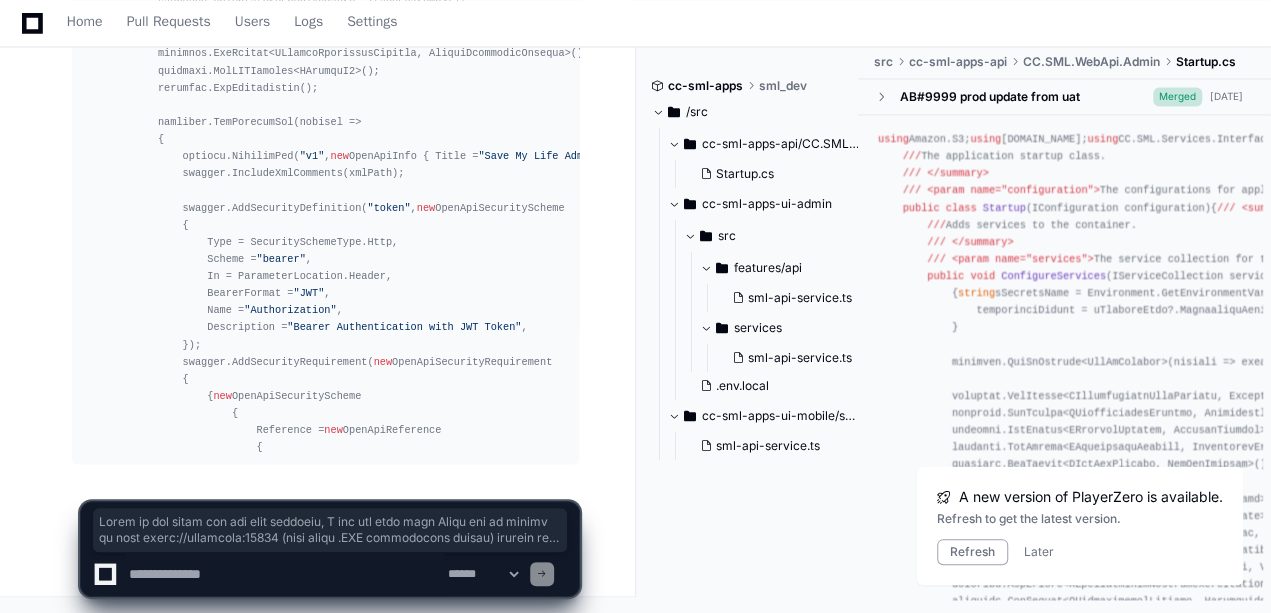 scroll, scrollTop: 7140, scrollLeft: 0, axis: vertical 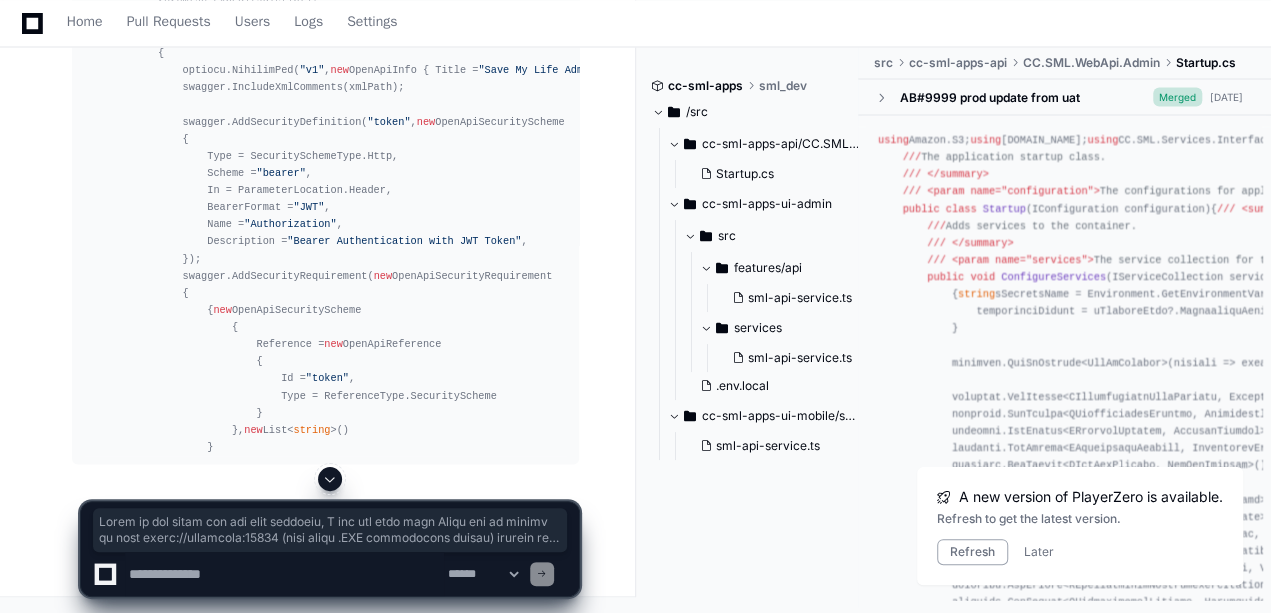 click 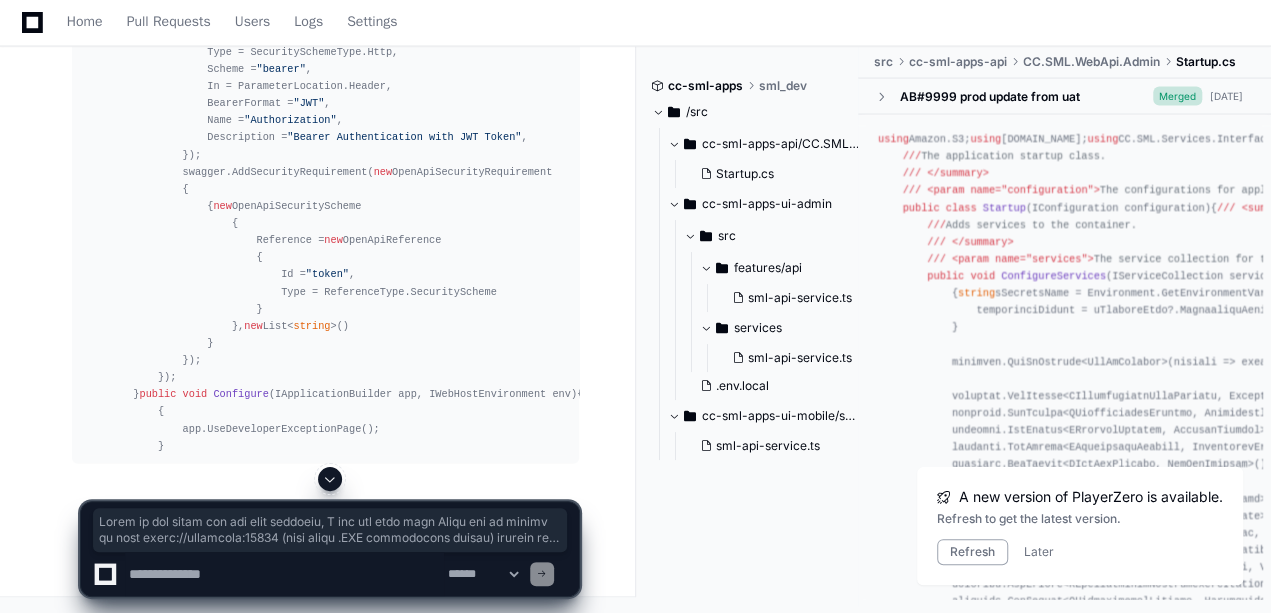 scroll, scrollTop: 7432, scrollLeft: 0, axis: vertical 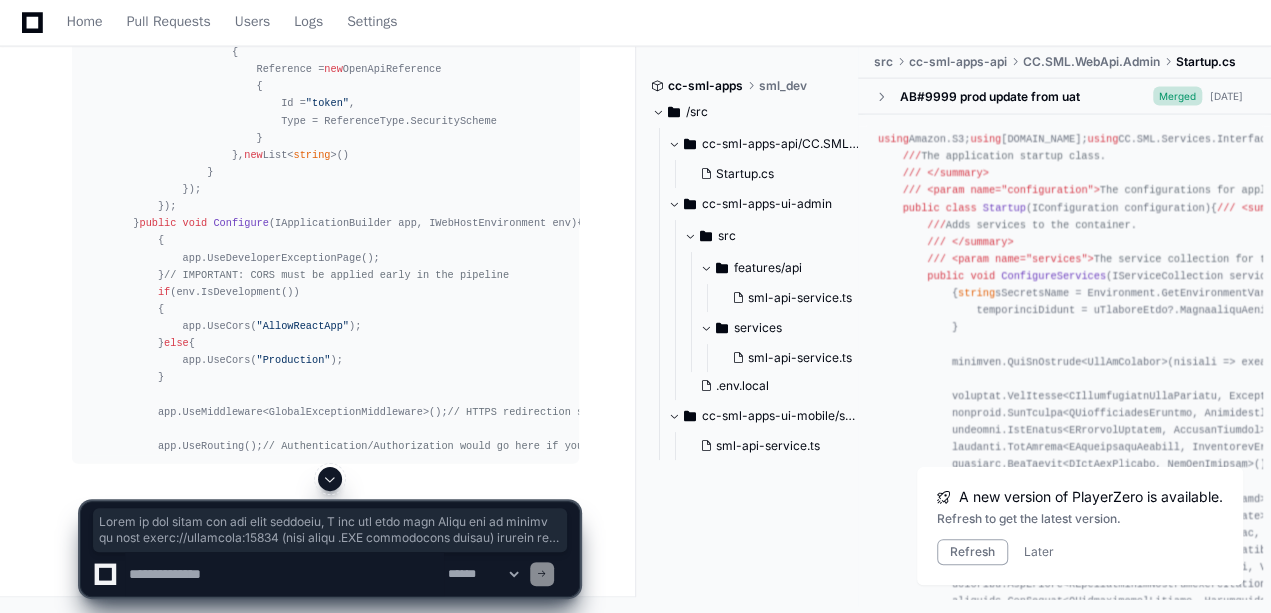 click 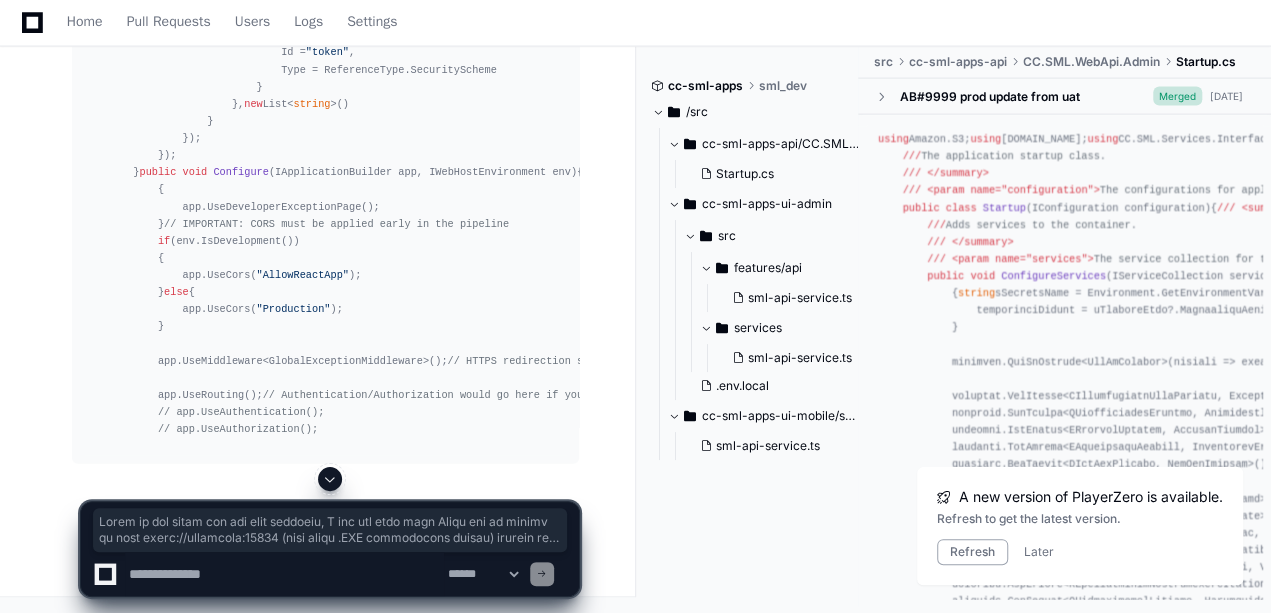scroll, scrollTop: 7740, scrollLeft: 0, axis: vertical 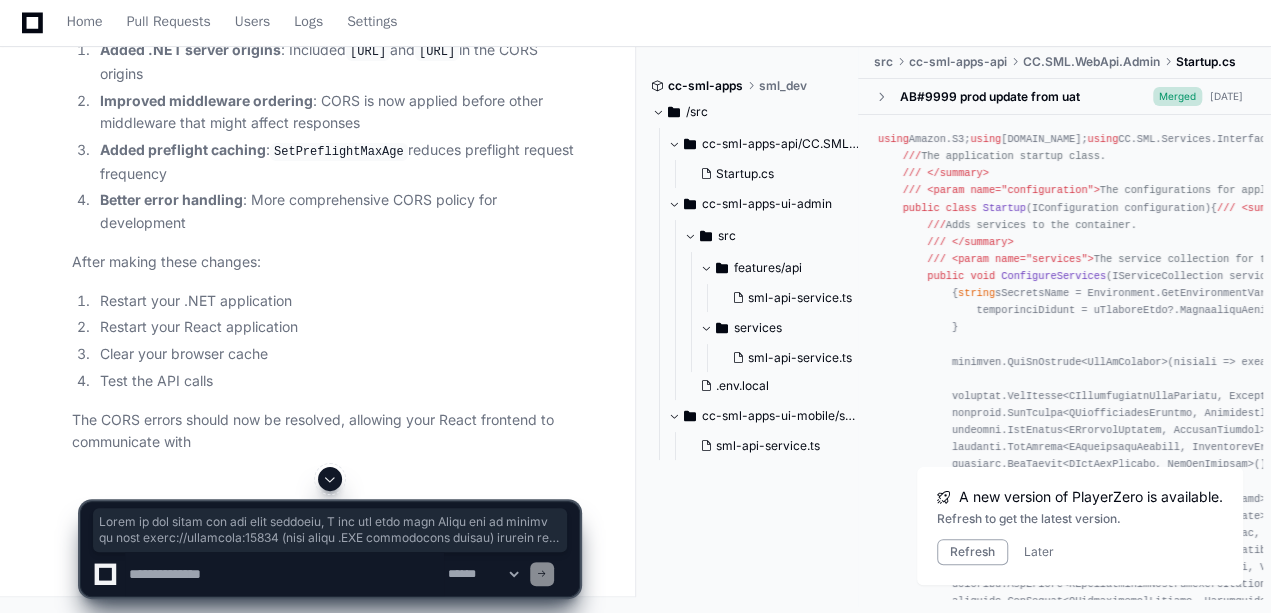click 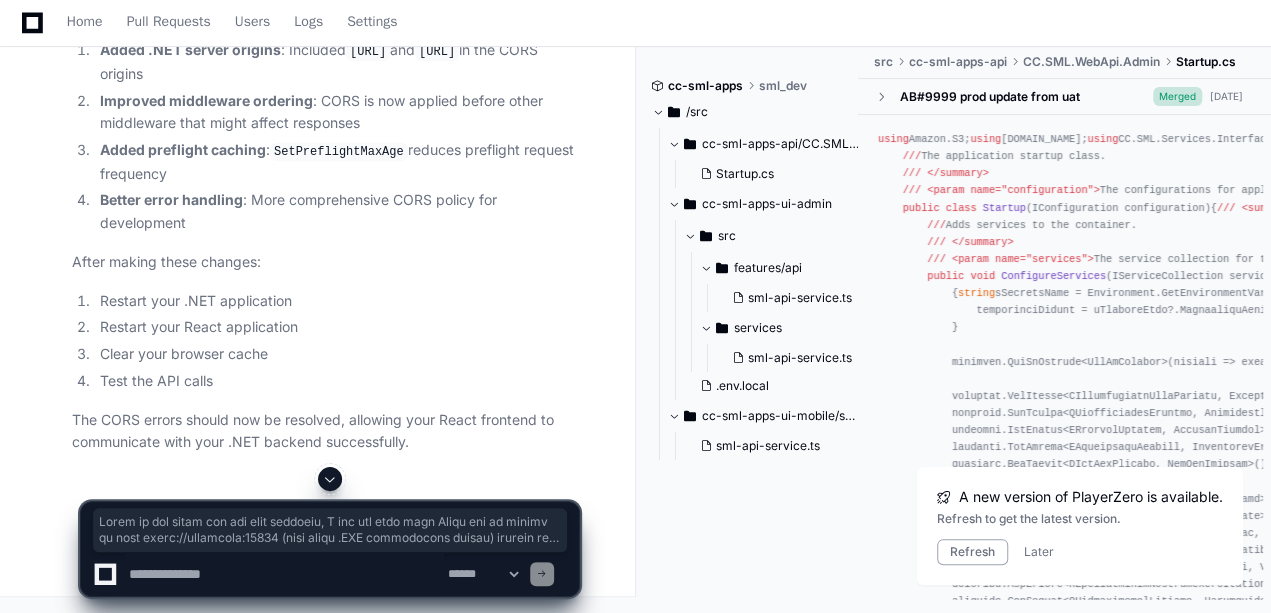 scroll, scrollTop: 8956, scrollLeft: 0, axis: vertical 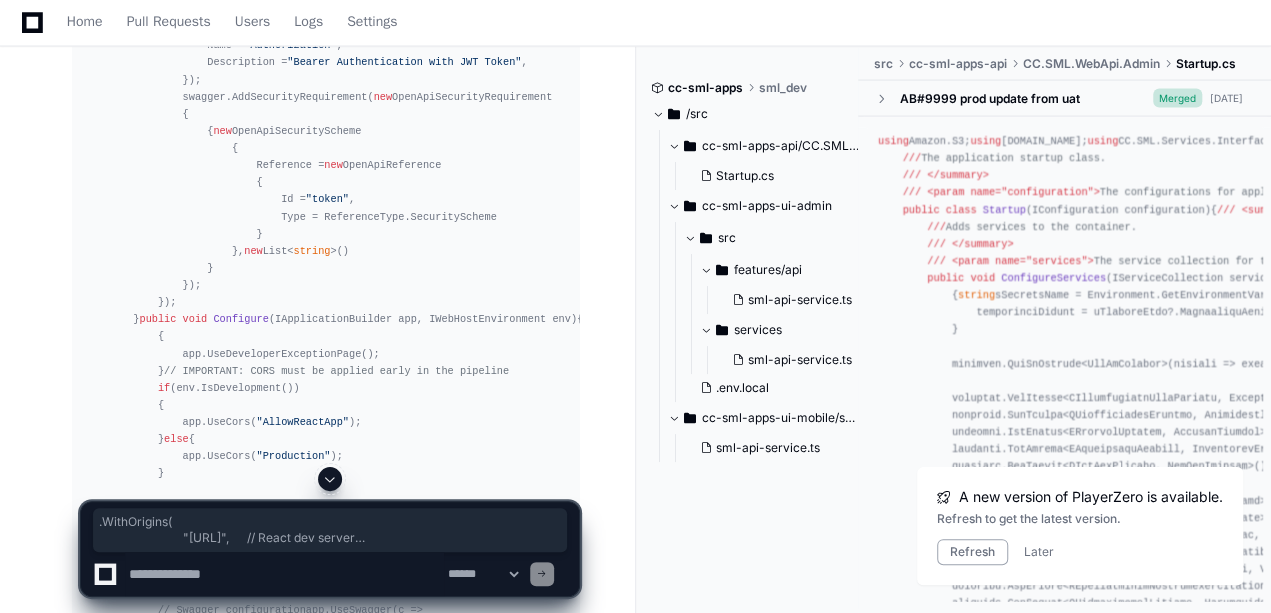 drag, startPoint x: 216, startPoint y: 133, endPoint x: 255, endPoint y: 215, distance: 90.80198 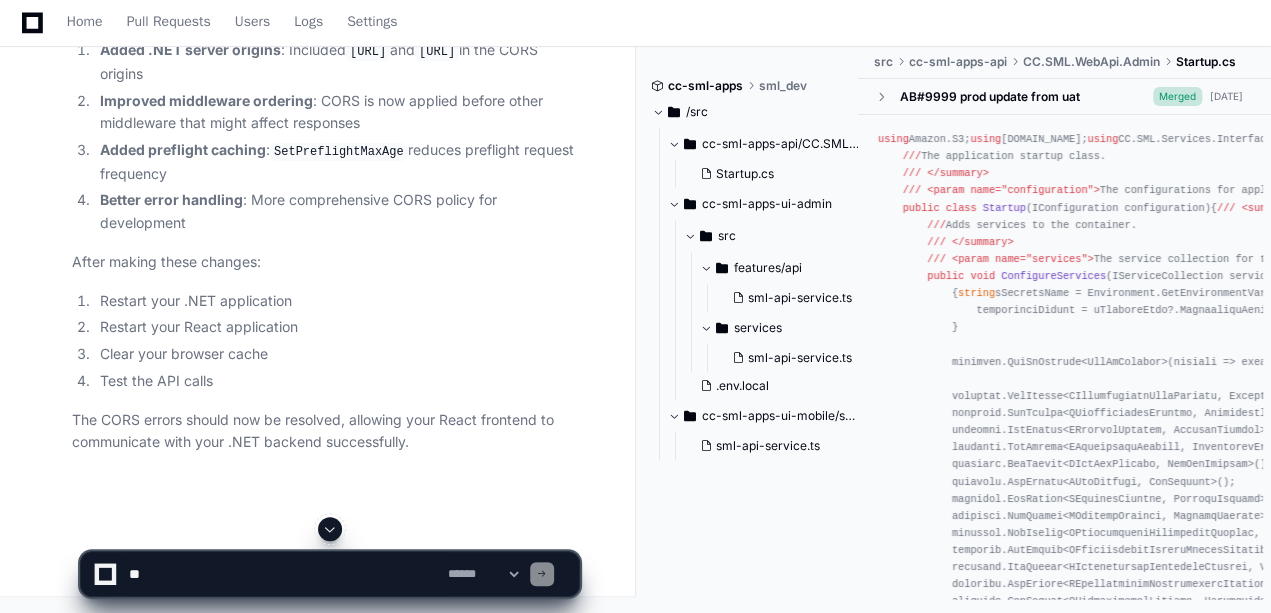 scroll, scrollTop: 9333, scrollLeft: 0, axis: vertical 